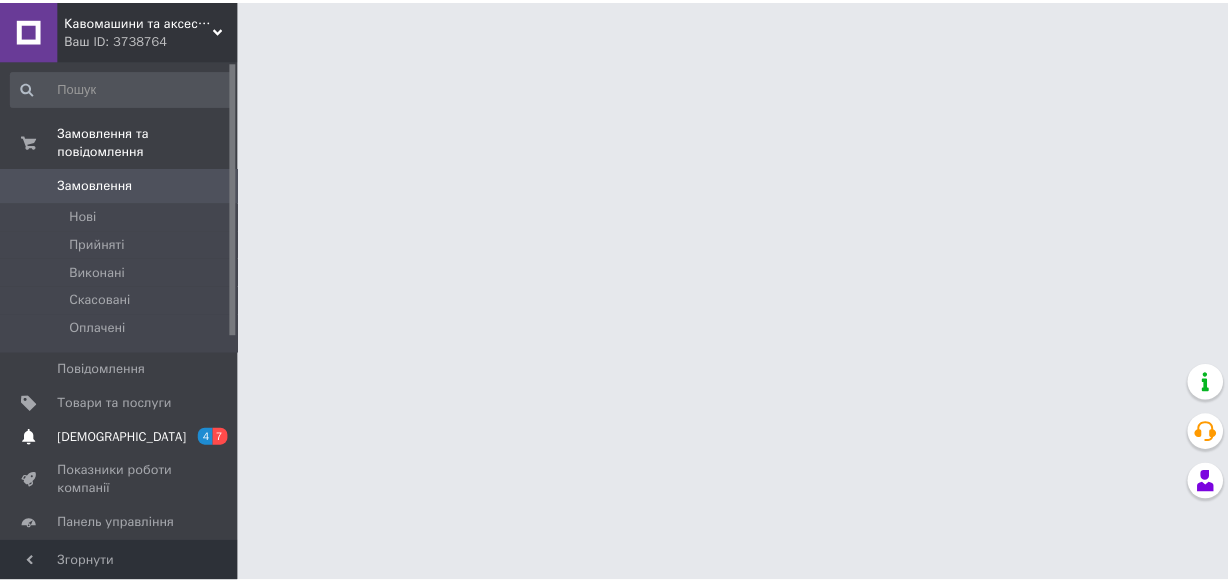 scroll, scrollTop: 0, scrollLeft: 0, axis: both 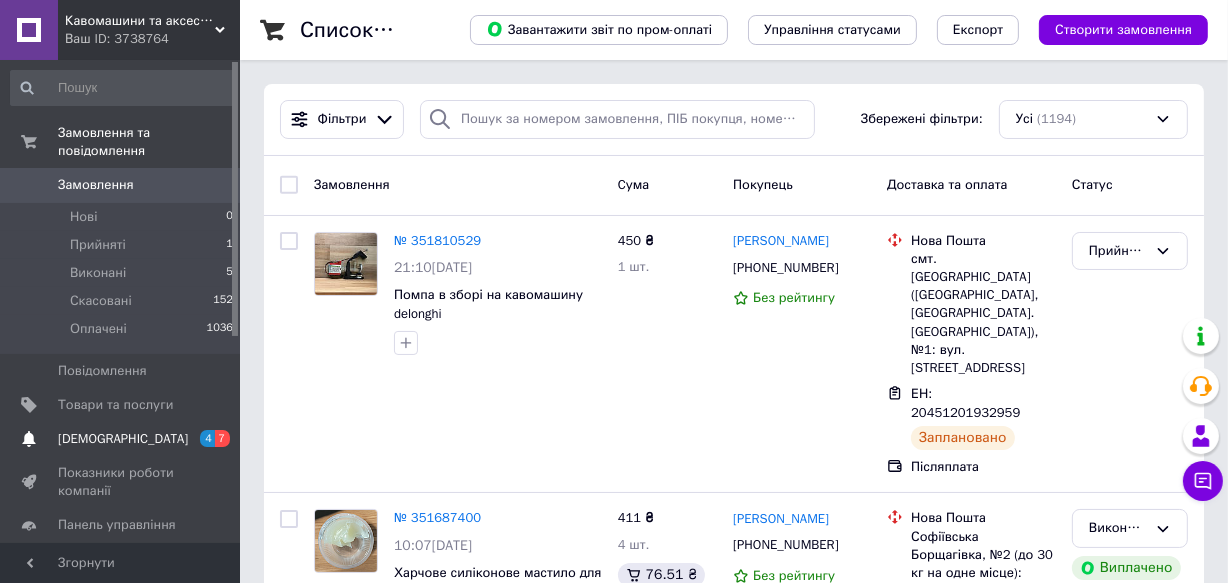 click on "[DEMOGRAPHIC_DATA]" at bounding box center (121, 439) 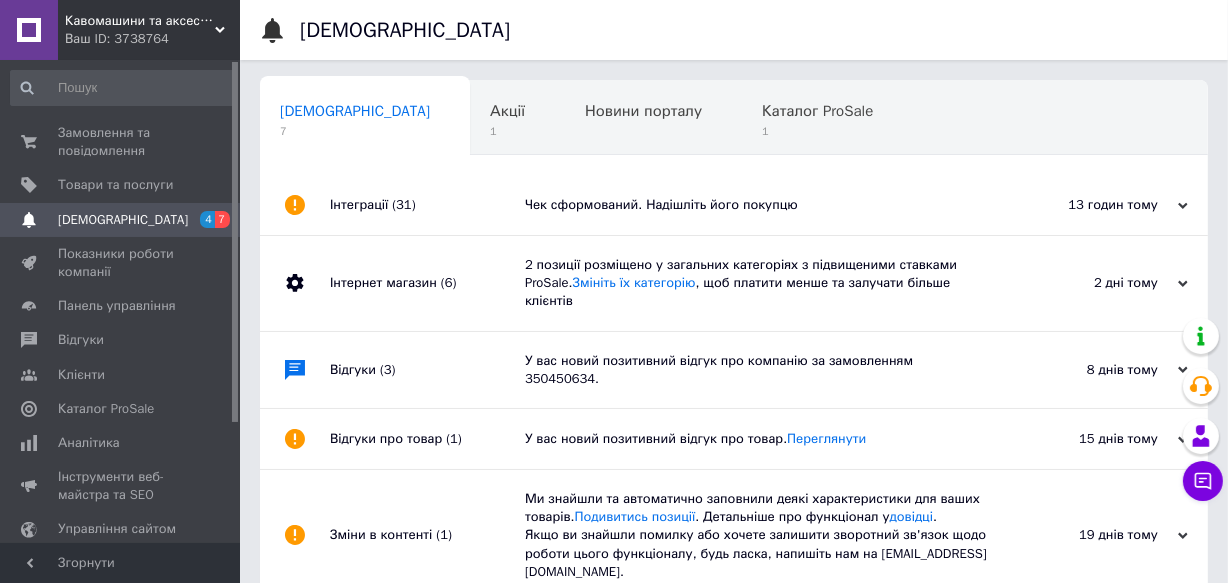 scroll, scrollTop: 0, scrollLeft: 2, axis: horizontal 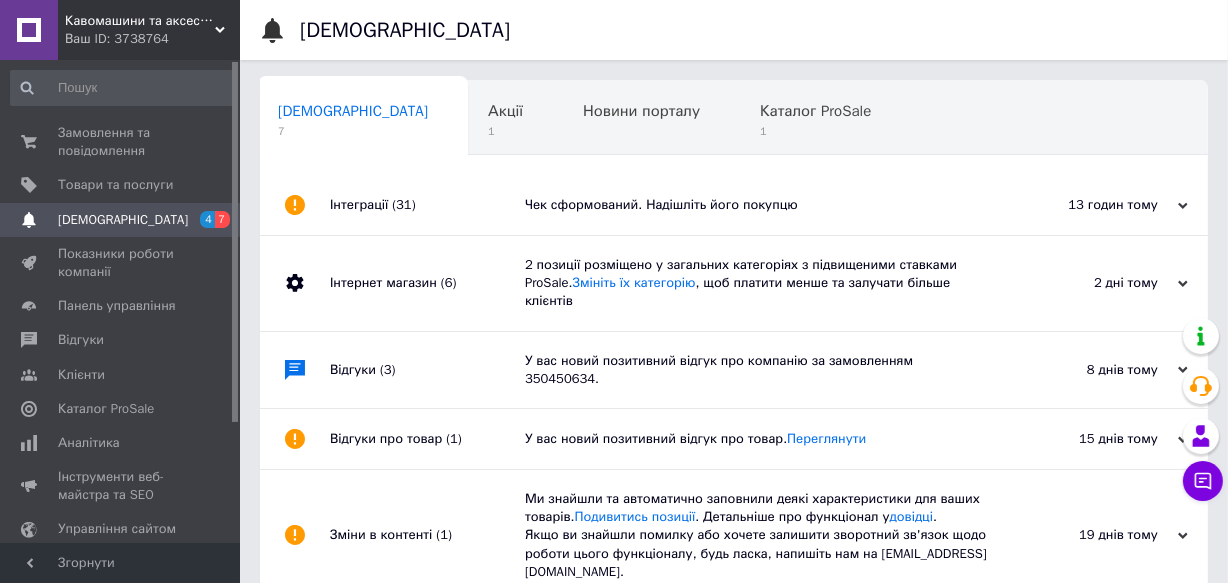 click on "У вас новий позитивний відгук про компанію за замовленням 350450634." at bounding box center [756, 370] 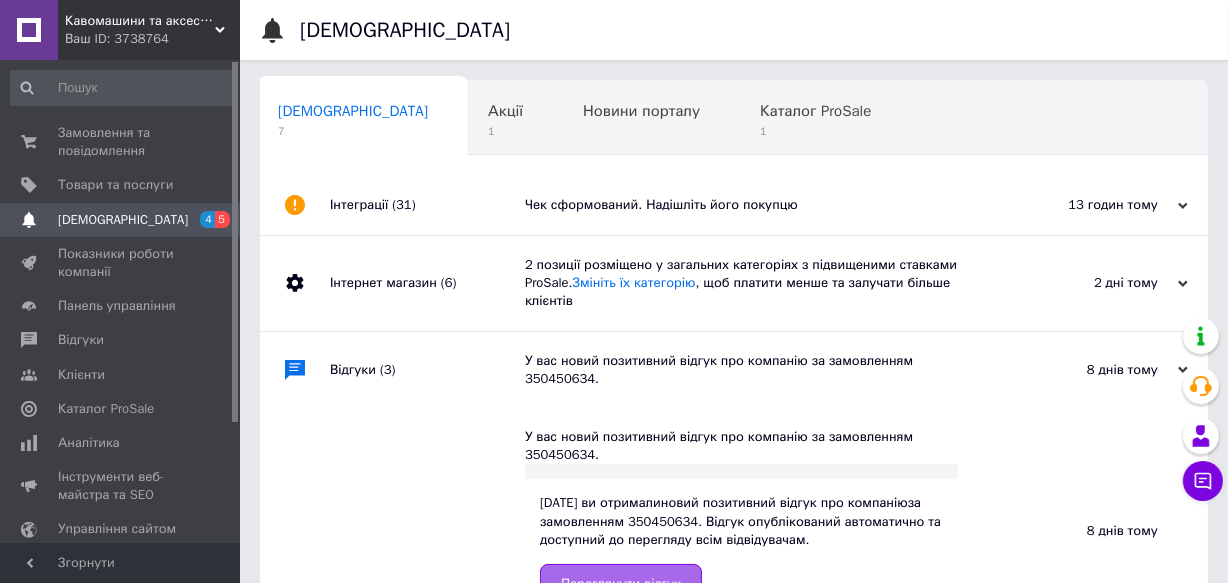 click on "Переглянути відгук" at bounding box center (621, 584) 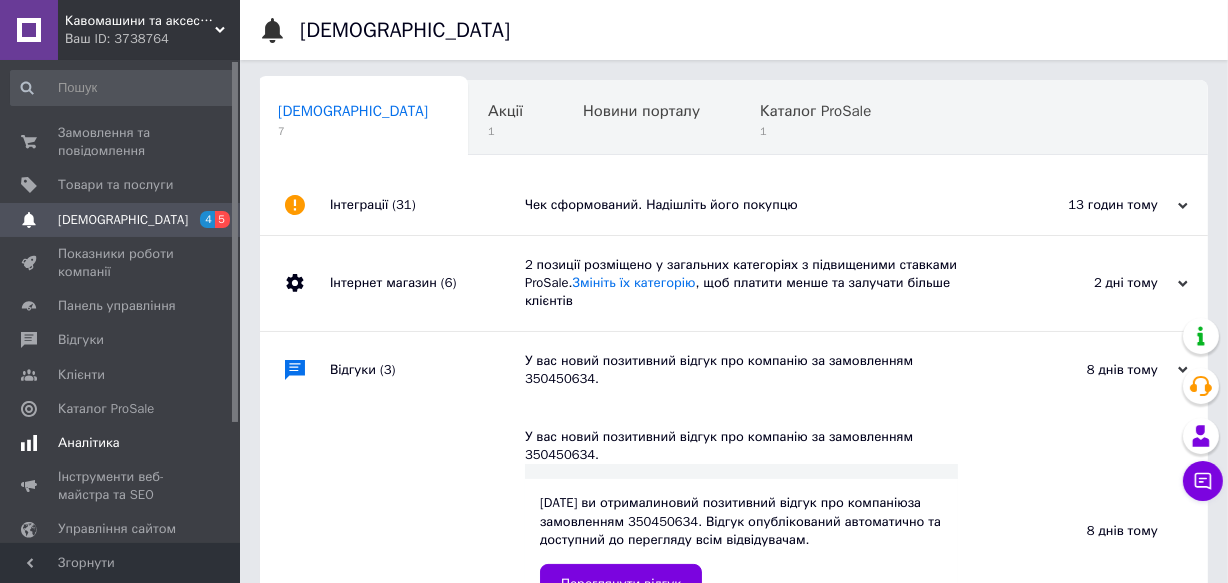 click on "Аналітика" at bounding box center (89, 443) 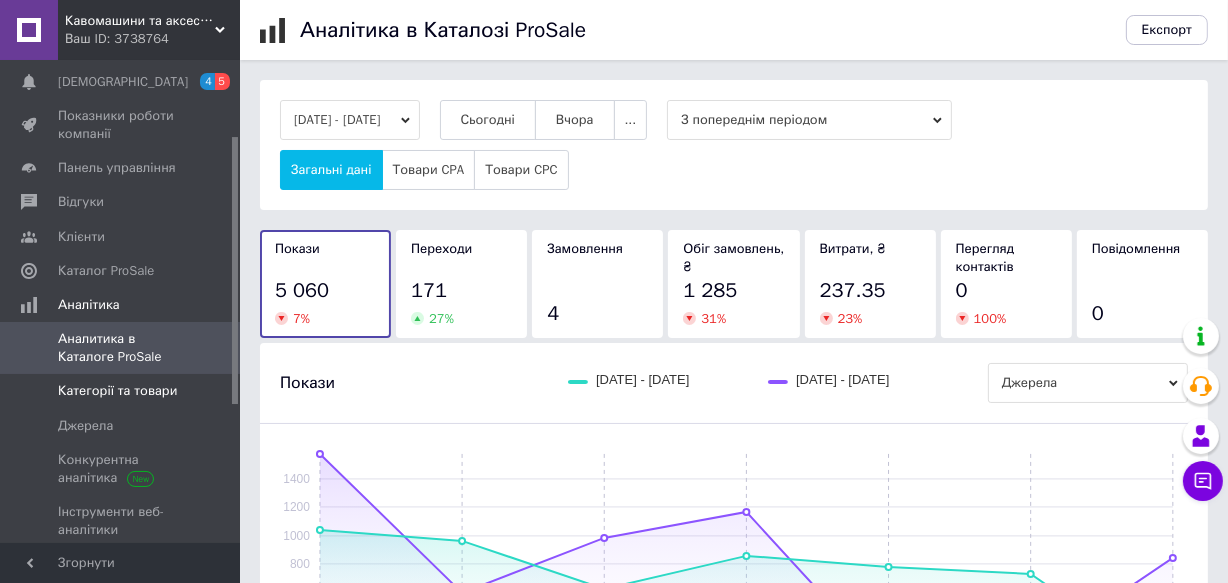 drag, startPoint x: 233, startPoint y: 294, endPoint x: 228, endPoint y: 371, distance: 77.16217 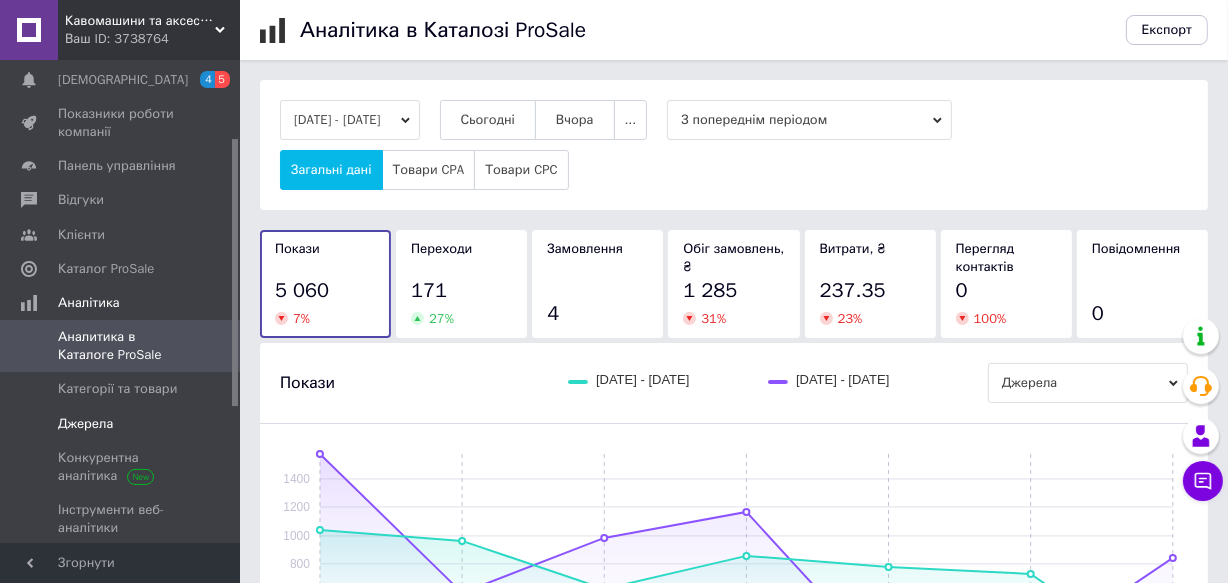 click on "Джерела" at bounding box center (85, 424) 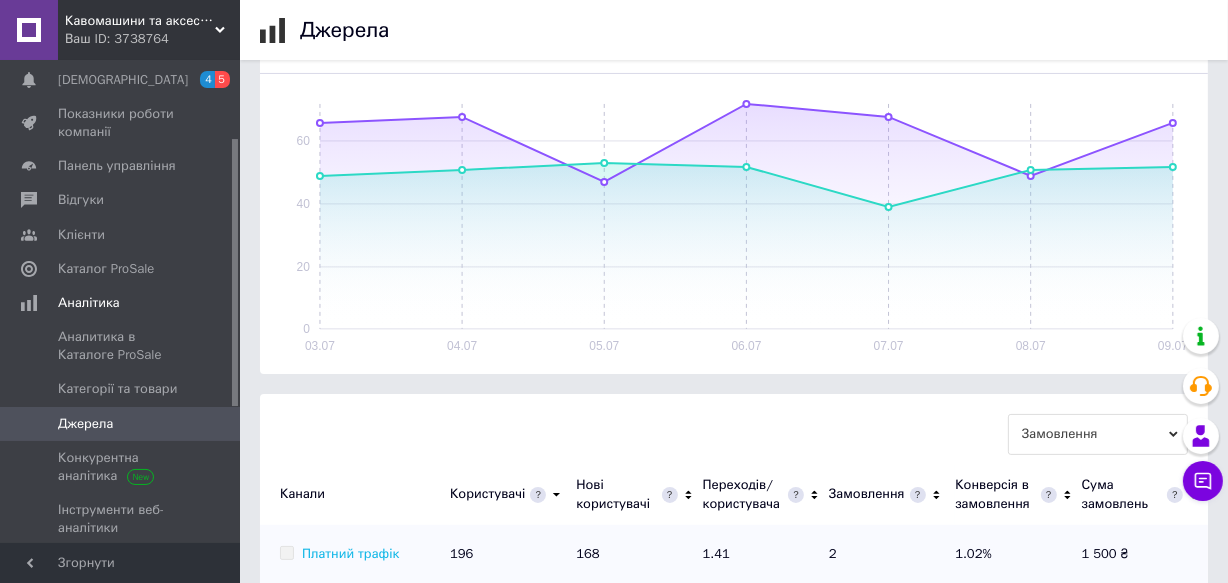scroll, scrollTop: 307, scrollLeft: 0, axis: vertical 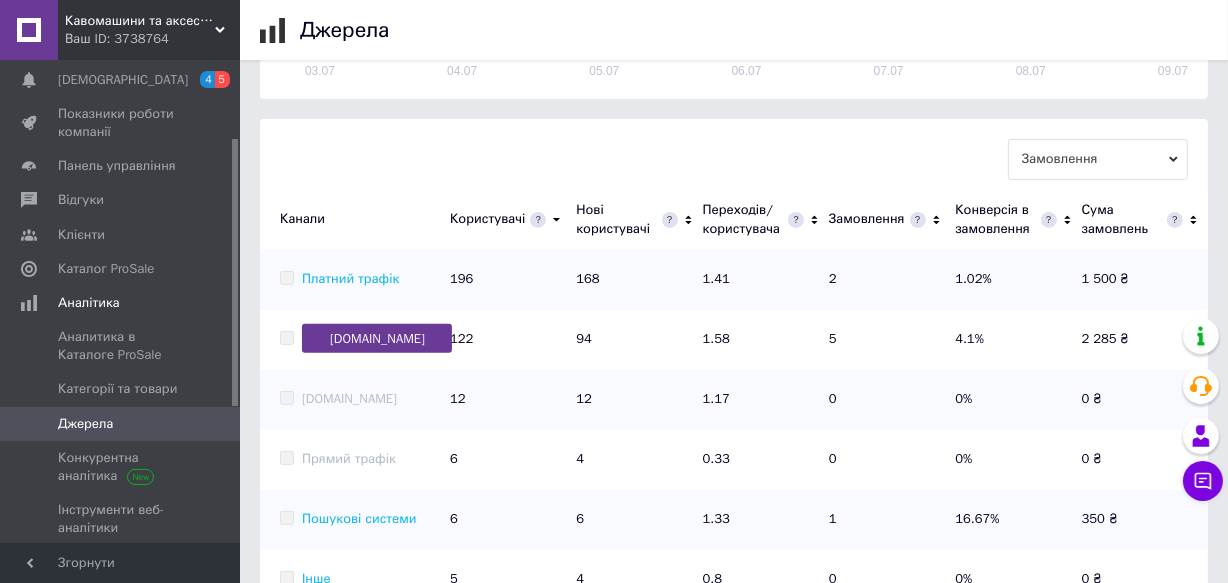 click 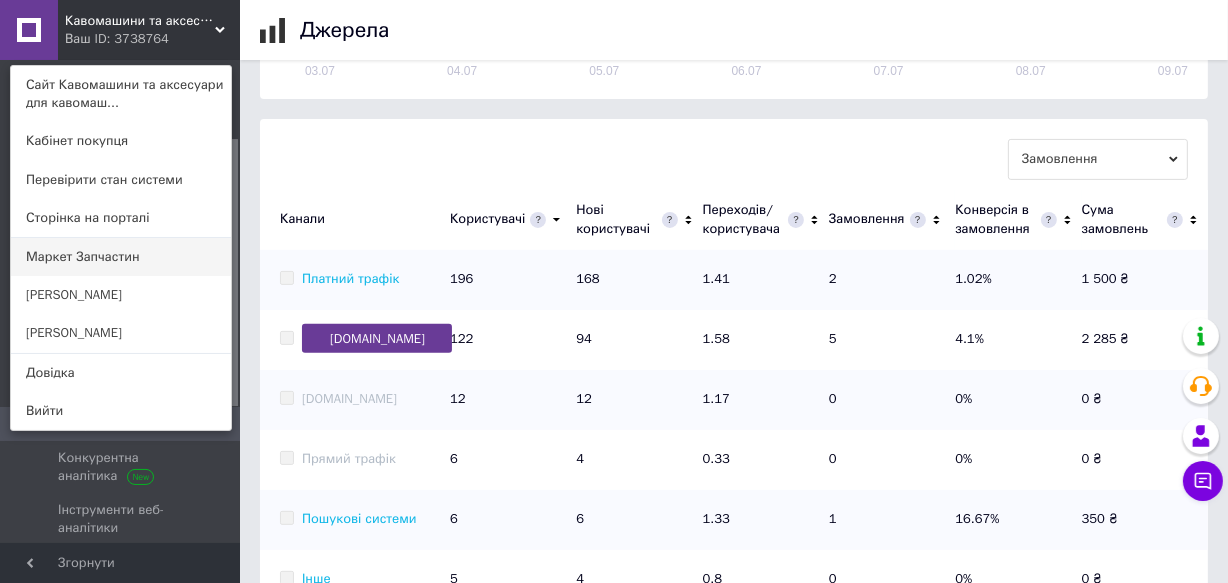 click on "Маркет Запчастин" at bounding box center (121, 257) 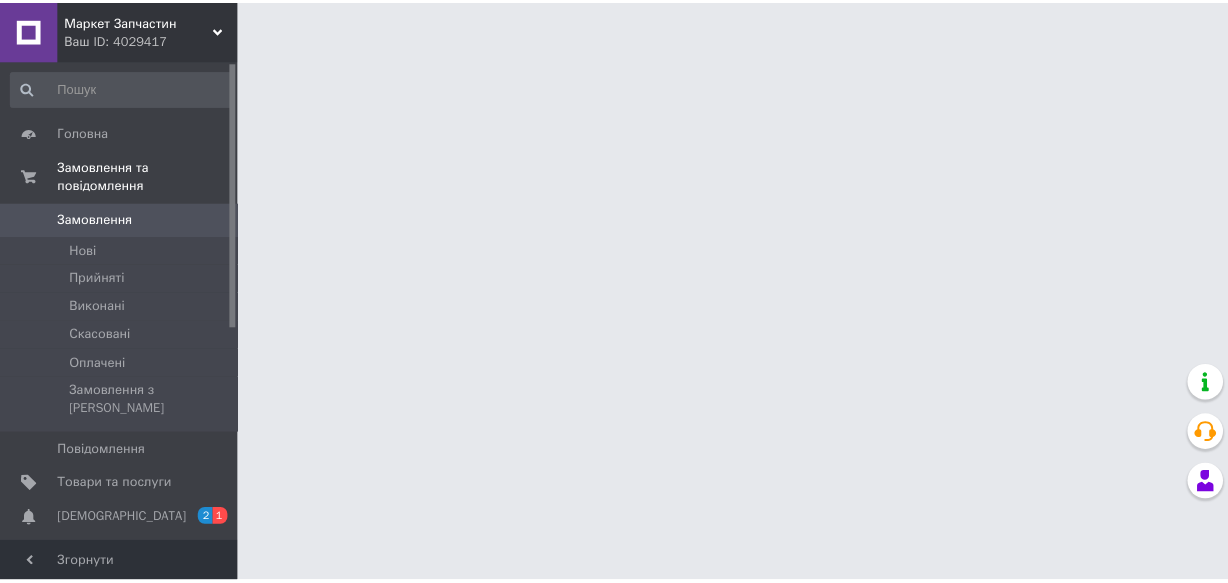 scroll, scrollTop: 0, scrollLeft: 0, axis: both 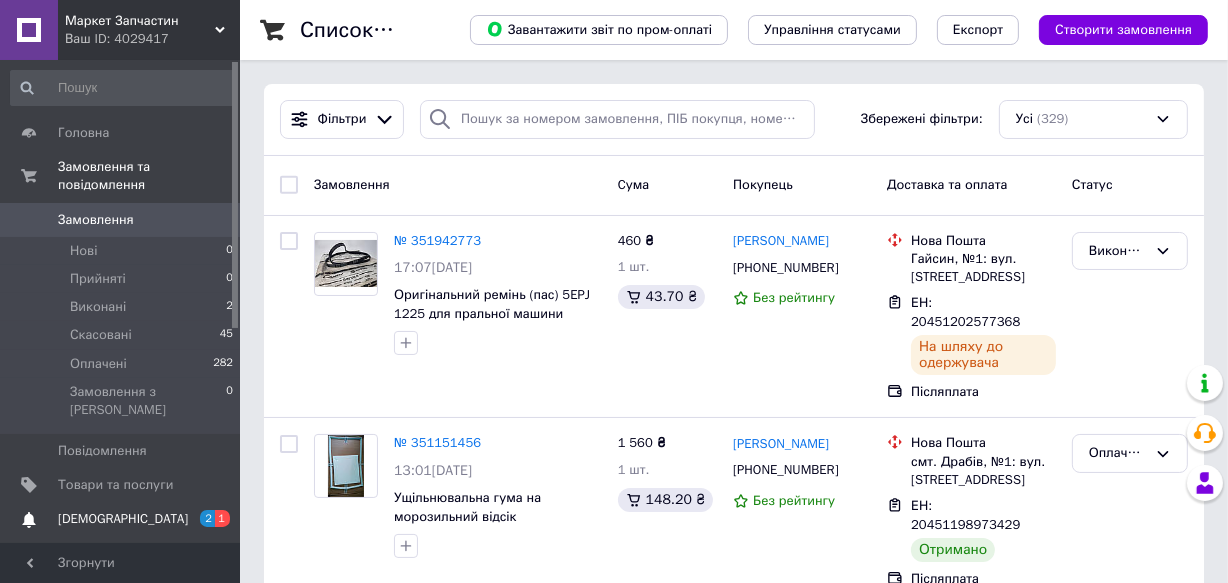 click on "[DEMOGRAPHIC_DATA]" at bounding box center (123, 519) 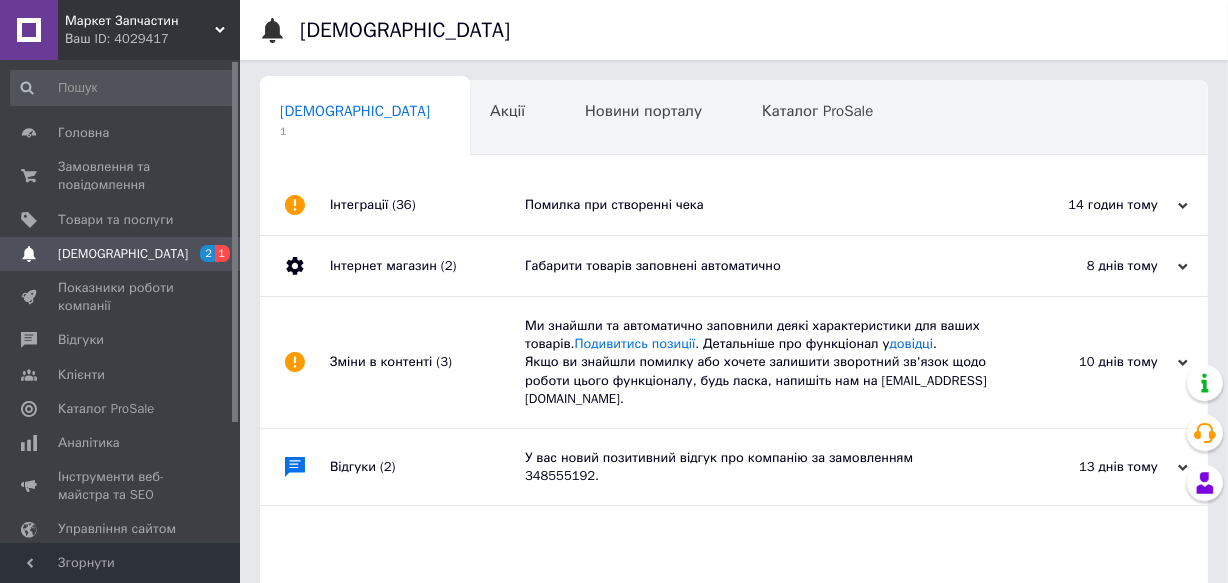 scroll, scrollTop: 0, scrollLeft: 2, axis: horizontal 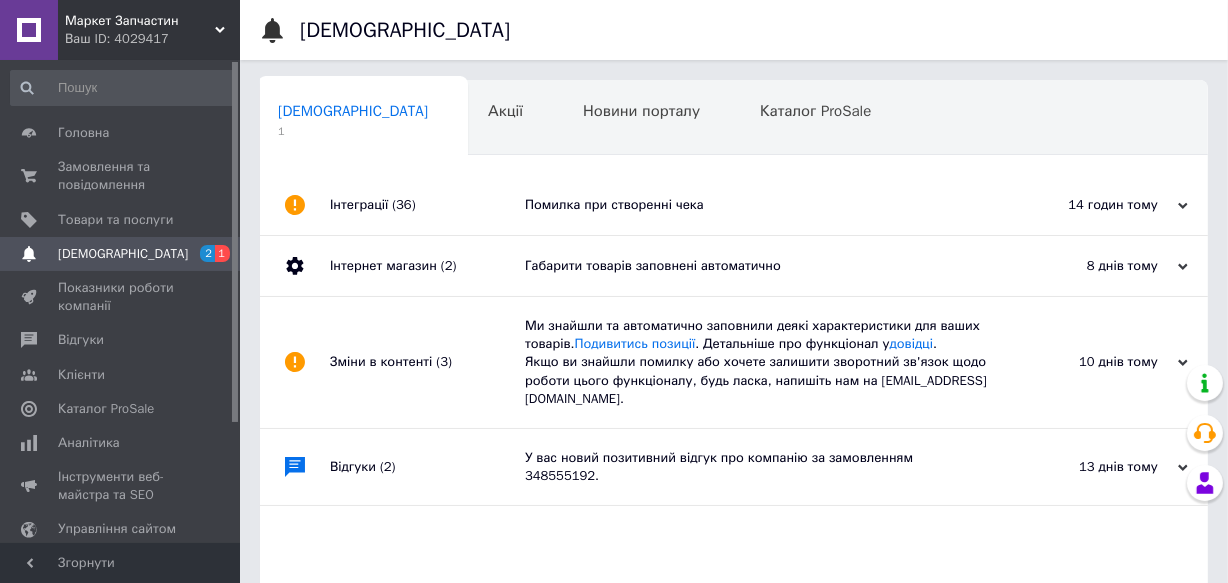 click on "Помилка при створенні чека" at bounding box center (756, 205) 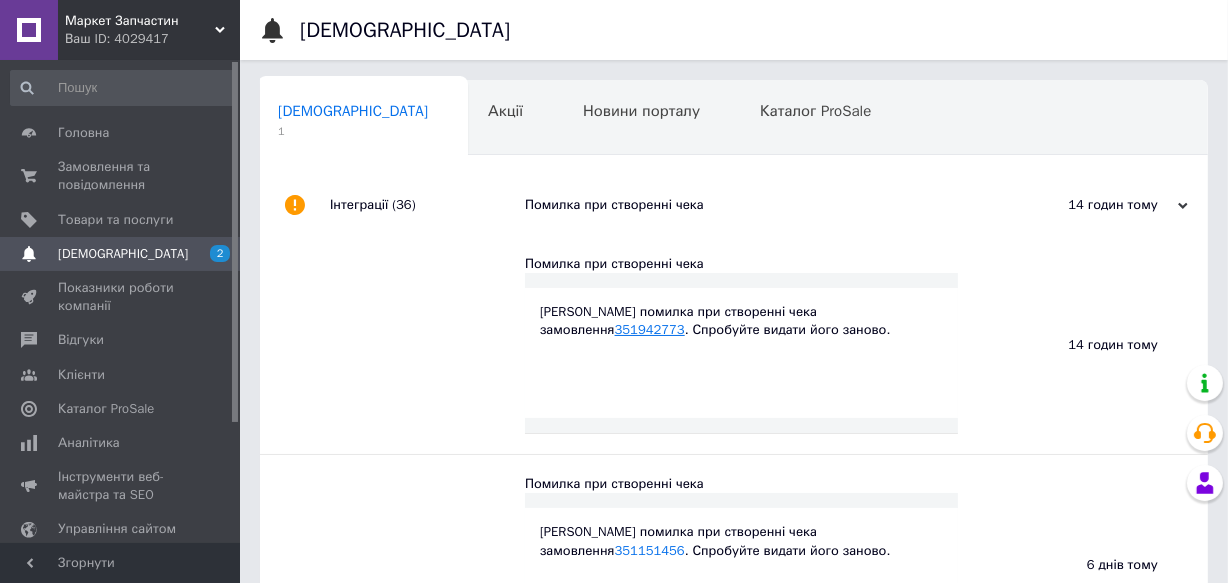 click on "351942773" at bounding box center [650, 329] 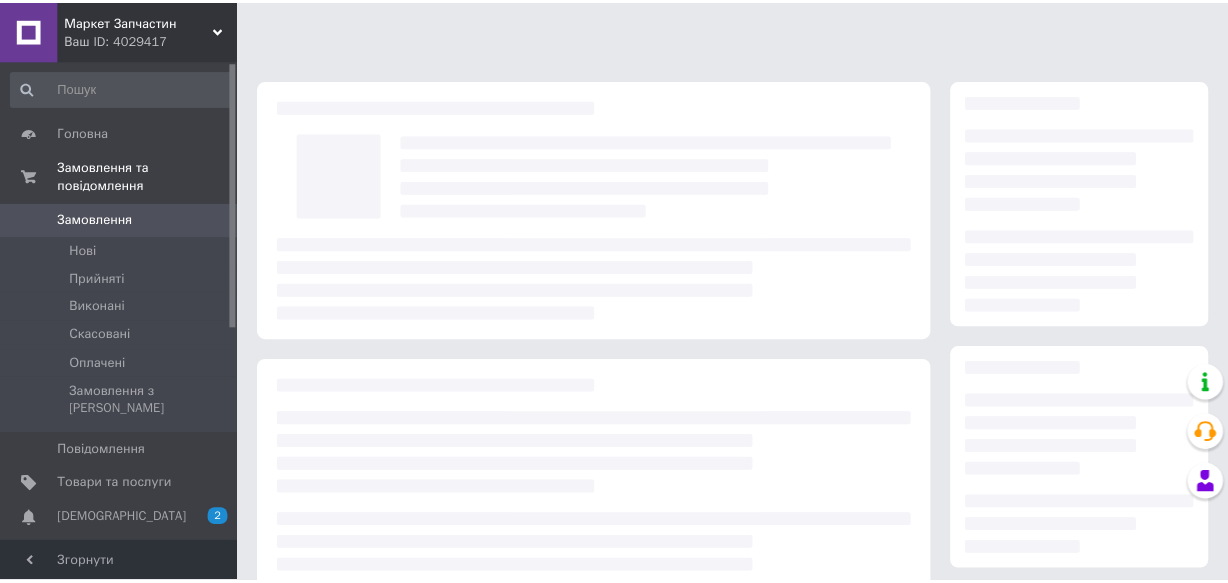 scroll, scrollTop: 0, scrollLeft: 0, axis: both 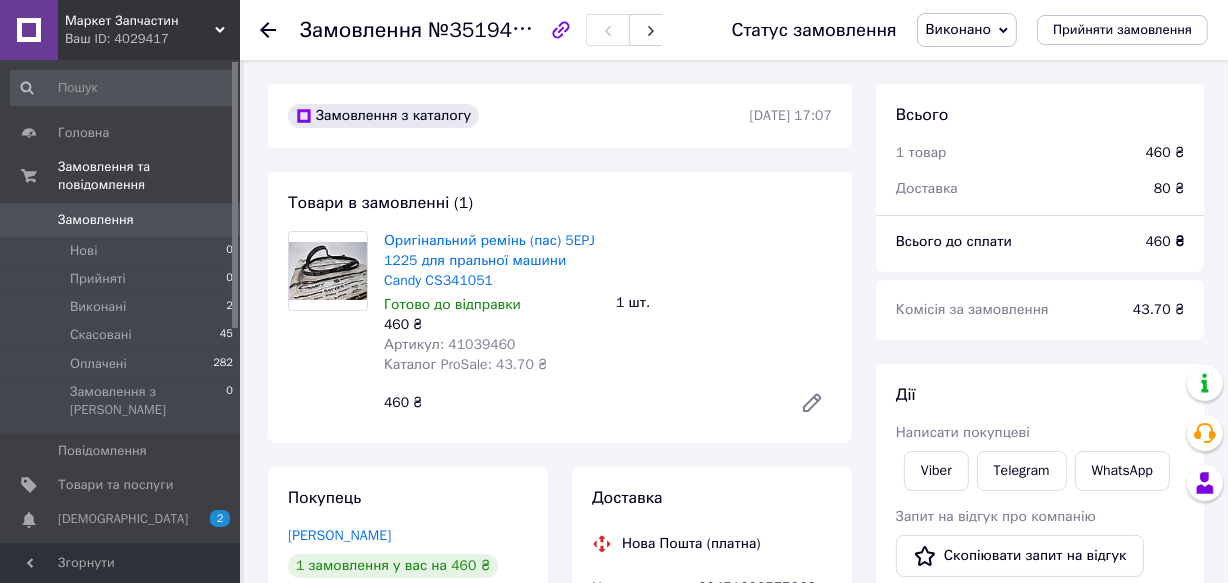 click on "Виконано" at bounding box center [967, 30] 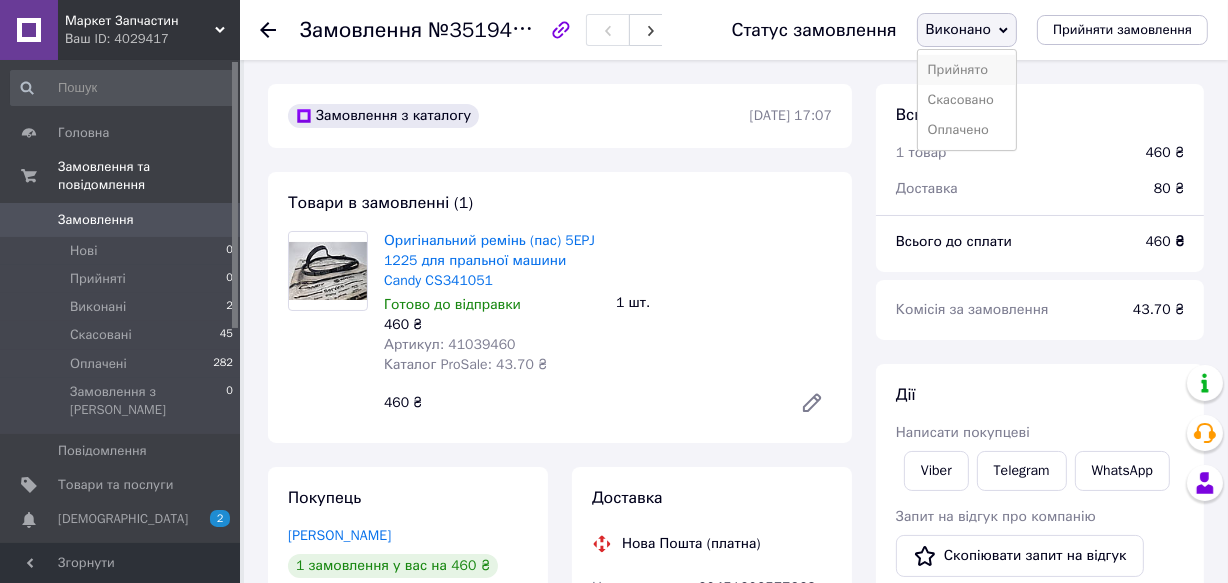click on "Прийнято" at bounding box center (967, 70) 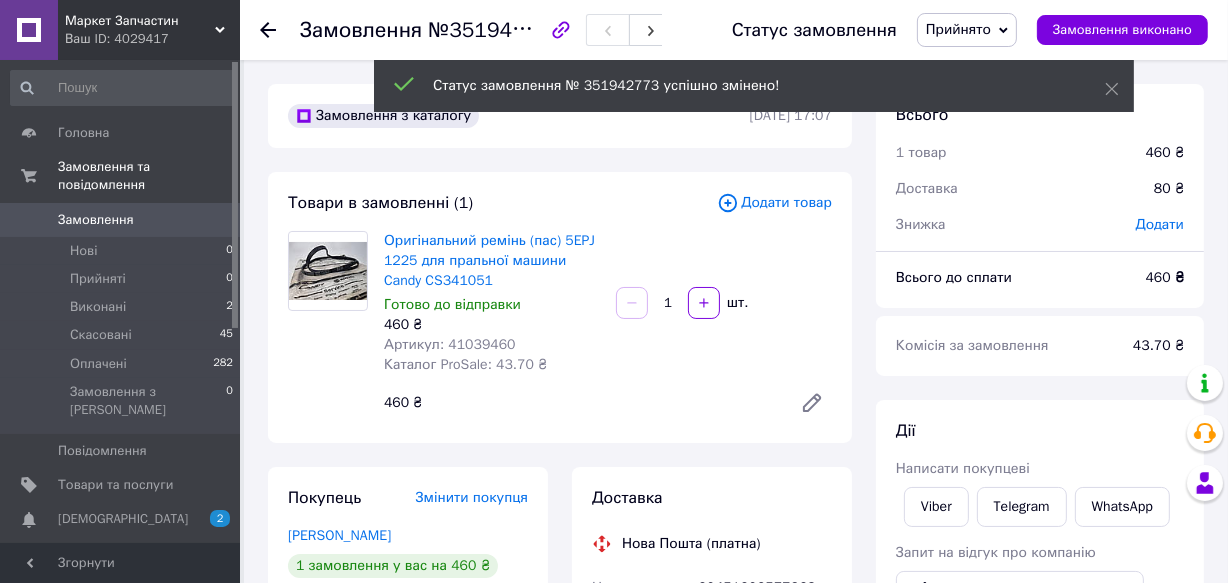 click 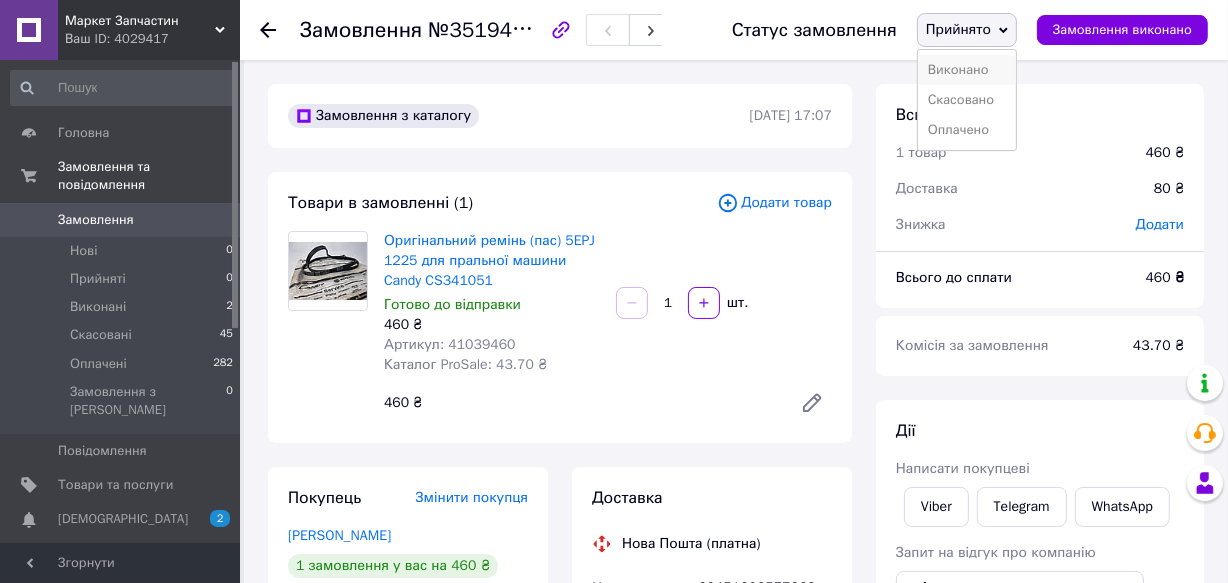 click on "Виконано" at bounding box center [967, 70] 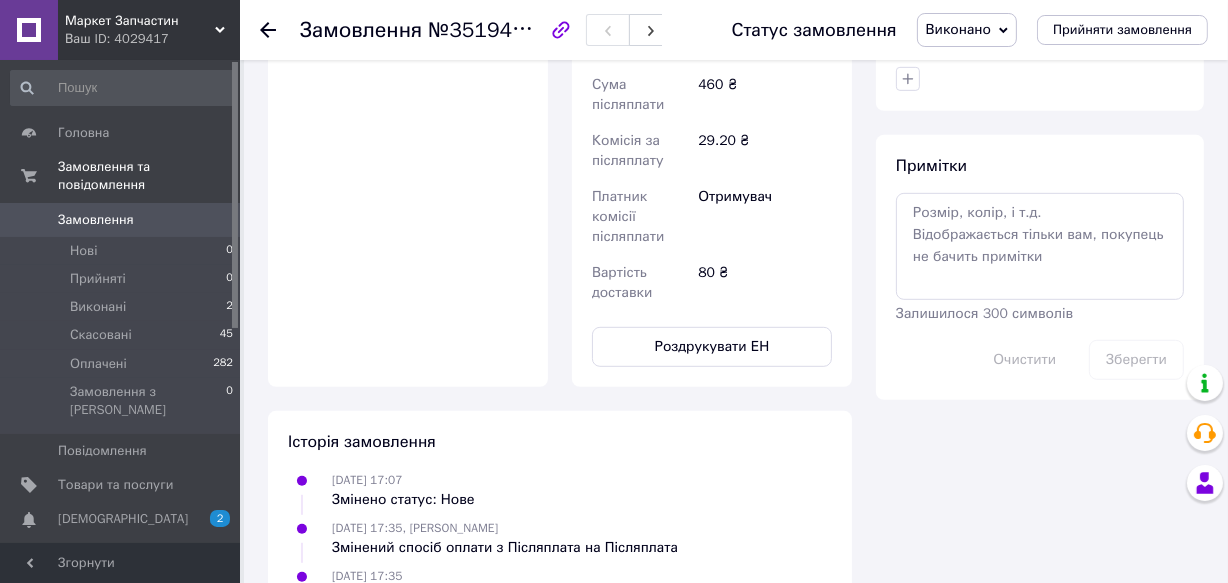 scroll, scrollTop: 940, scrollLeft: 0, axis: vertical 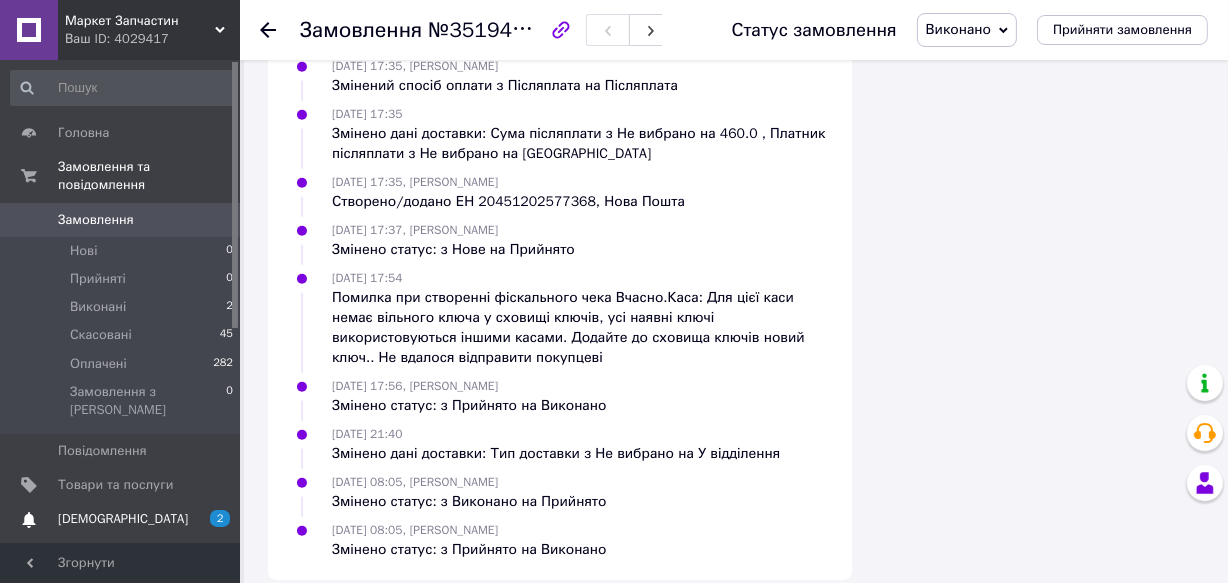 click on "[DEMOGRAPHIC_DATA]" at bounding box center (121, 519) 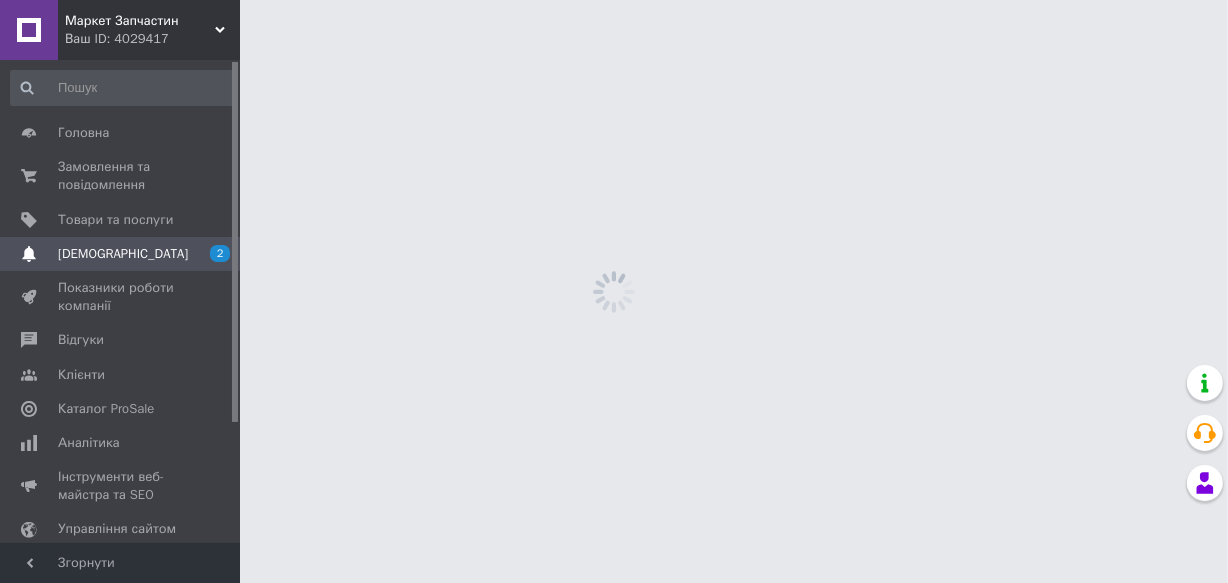 scroll, scrollTop: 0, scrollLeft: 0, axis: both 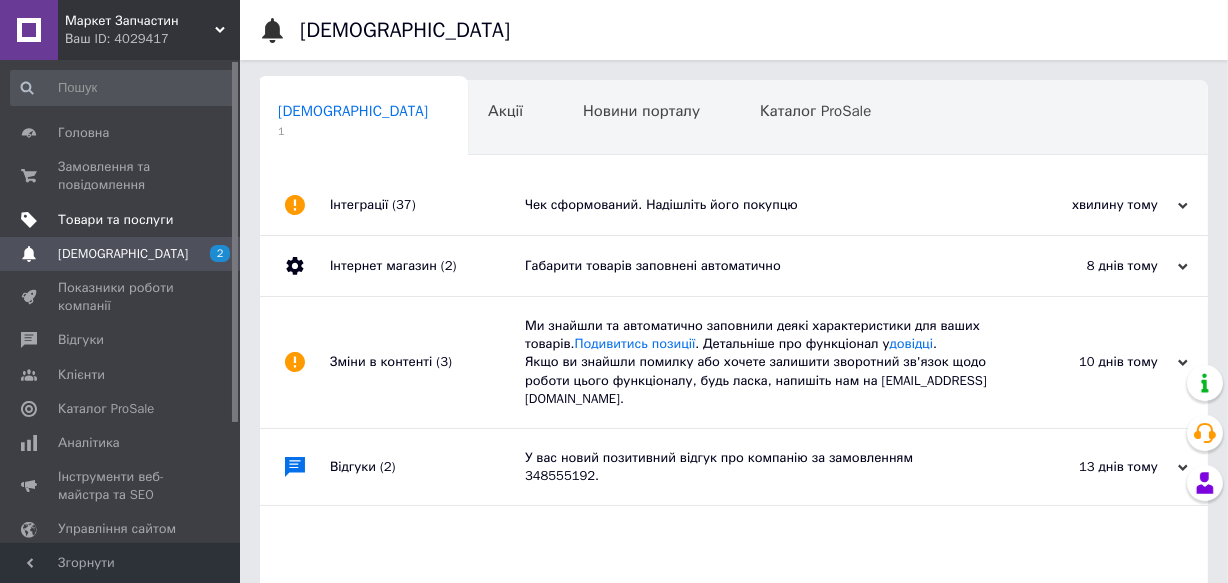 click on "Товари та послуги" at bounding box center (115, 220) 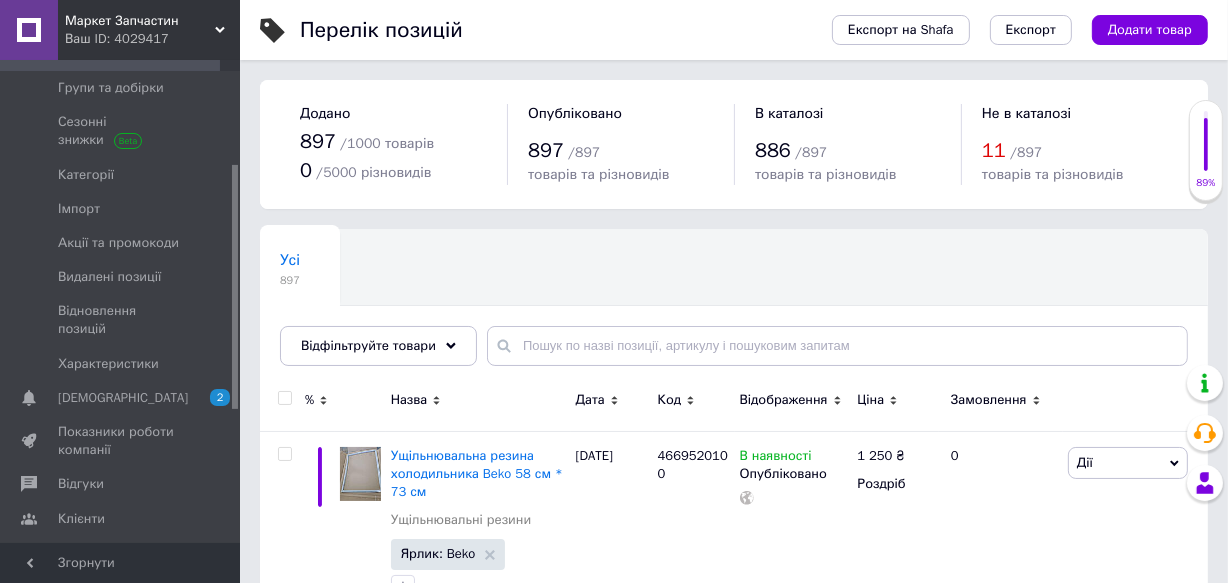 drag, startPoint x: 235, startPoint y: 299, endPoint x: 233, endPoint y: 402, distance: 103.01942 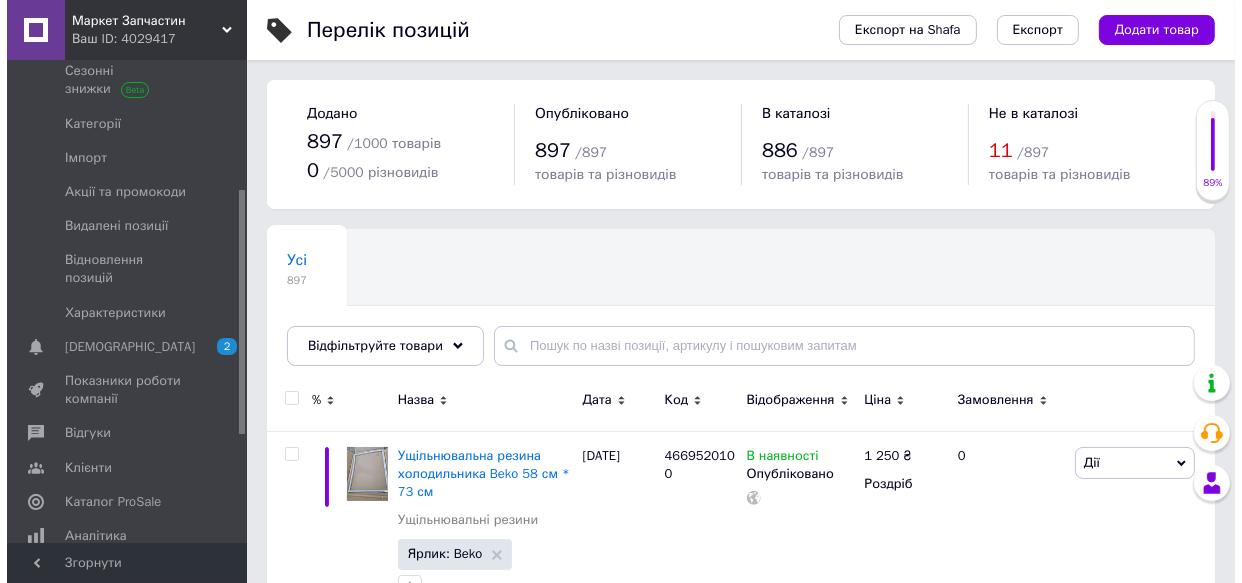 scroll, scrollTop: 254, scrollLeft: 0, axis: vertical 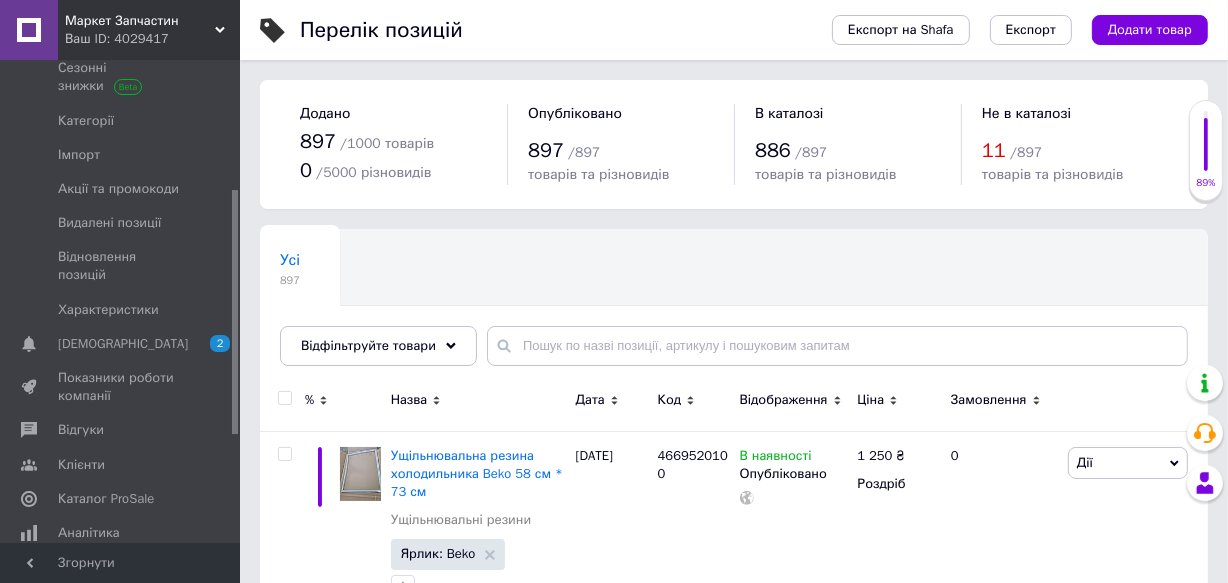 drag, startPoint x: 233, startPoint y: 402, endPoint x: 232, endPoint y: 427, distance: 25.019993 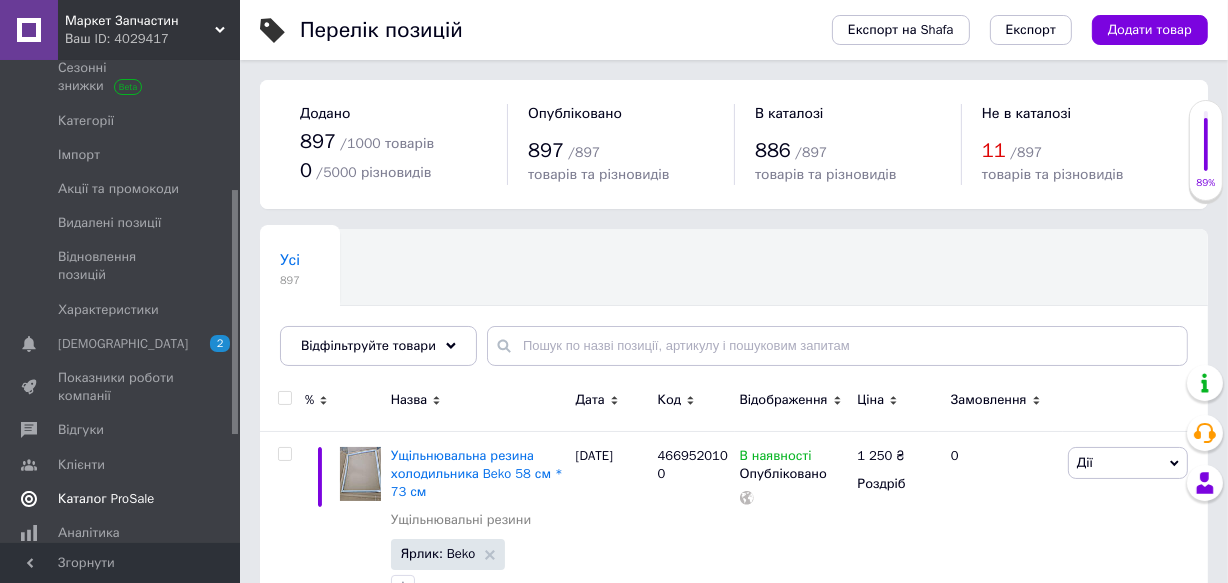 click on "Каталог ProSale" at bounding box center (106, 499) 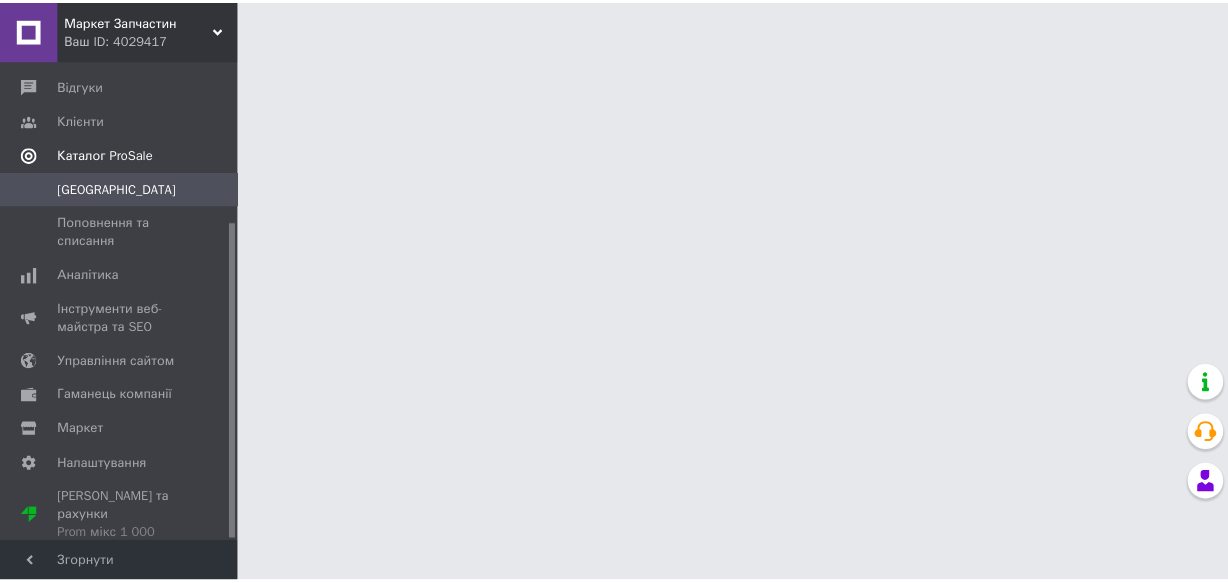 scroll, scrollTop: 245, scrollLeft: 0, axis: vertical 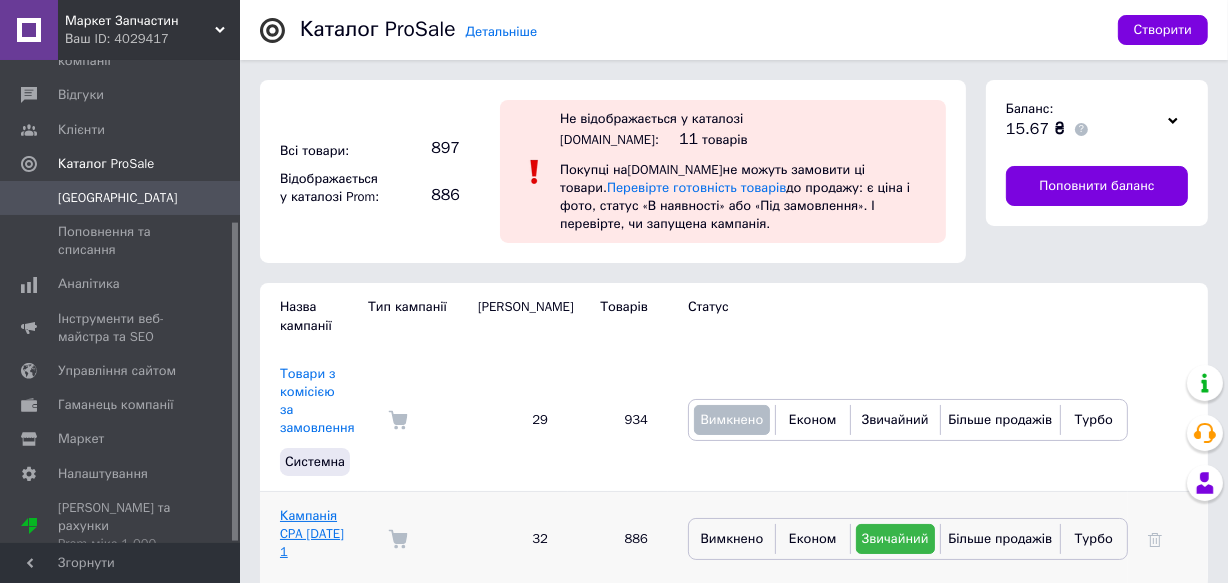 click on "Кампанія CPA 07.11.2024 1" at bounding box center (312, 533) 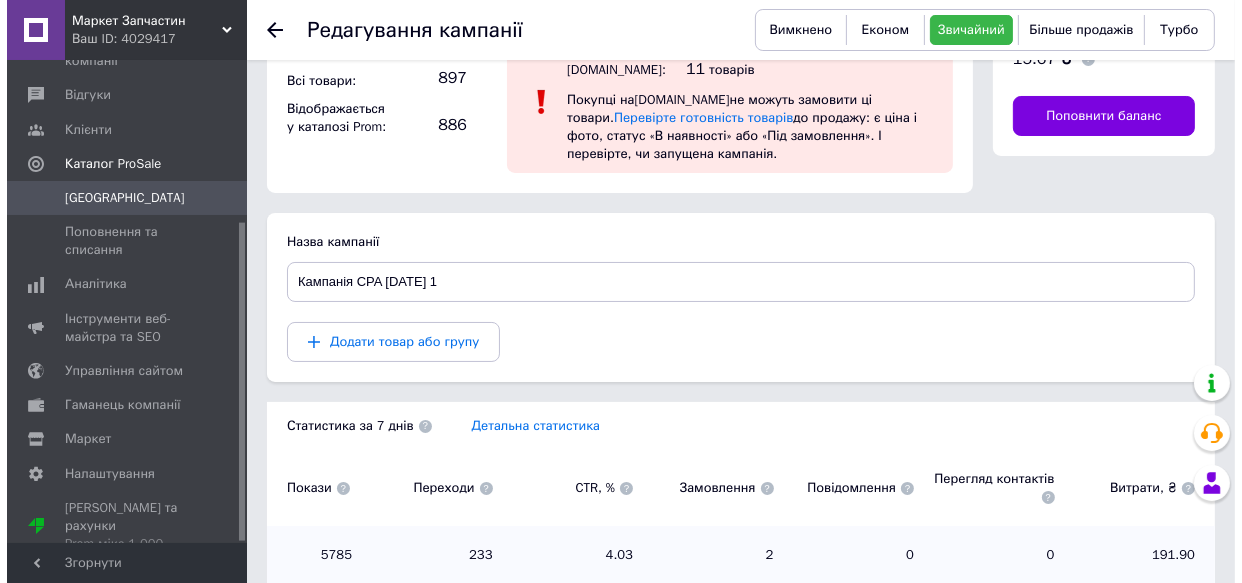 scroll, scrollTop: 82, scrollLeft: 0, axis: vertical 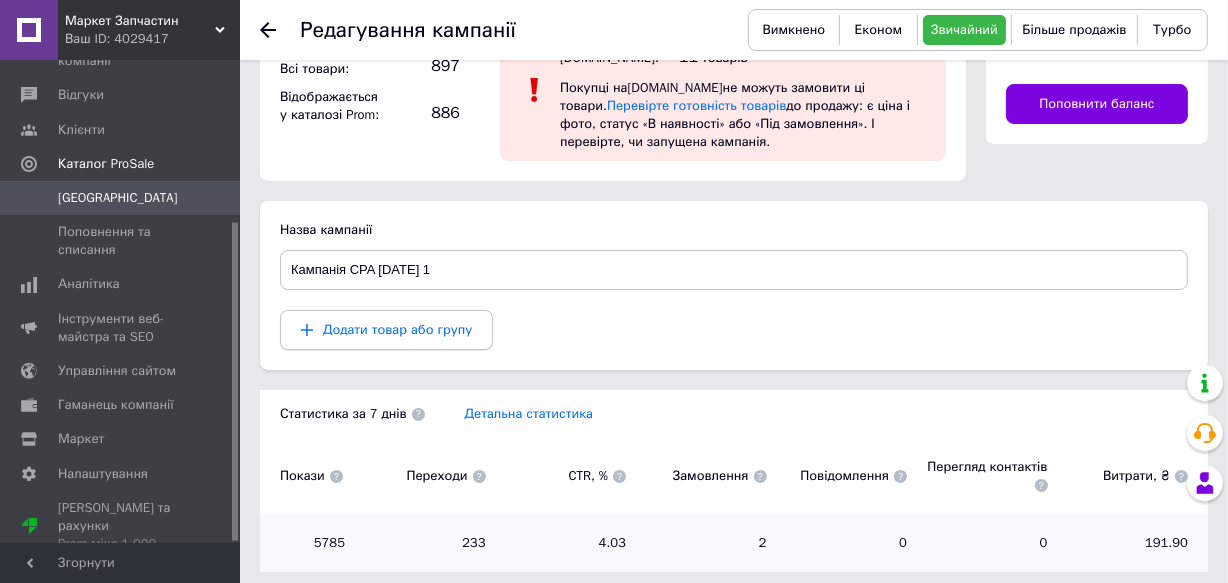 click on "Додати товар або групу" at bounding box center (397, 329) 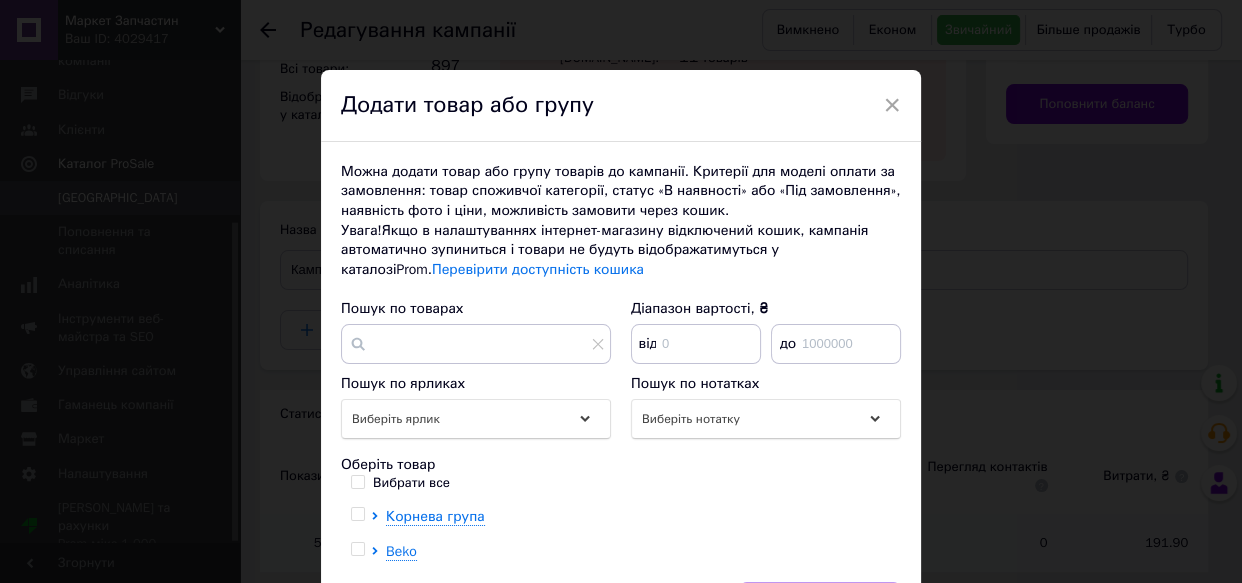 click on "Вибрати все" at bounding box center (357, 481) 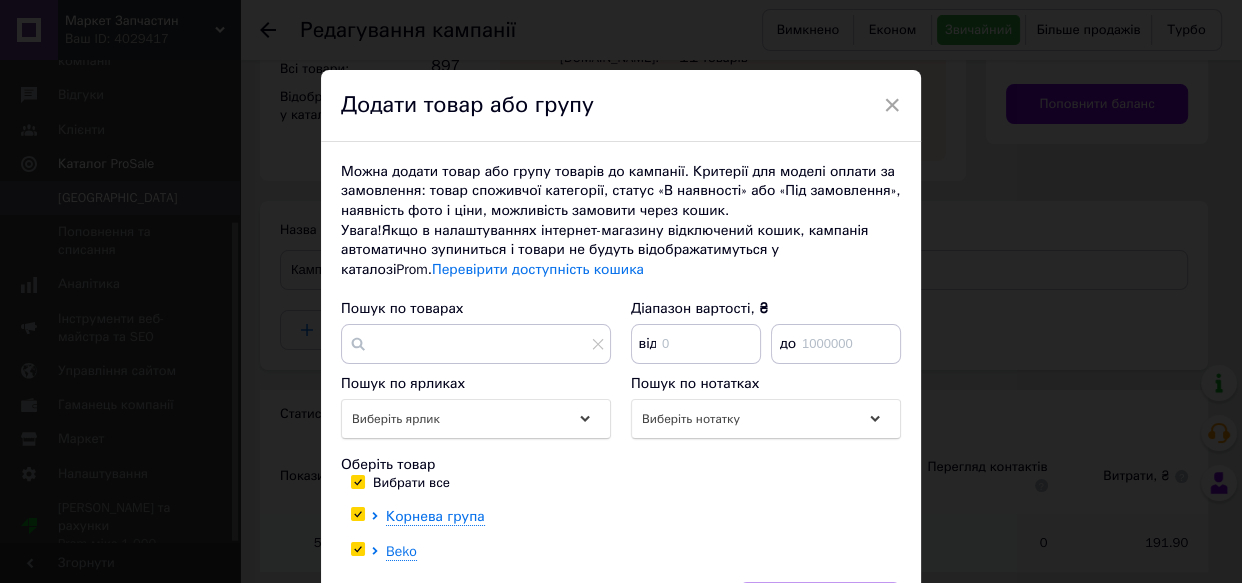 checkbox on "true" 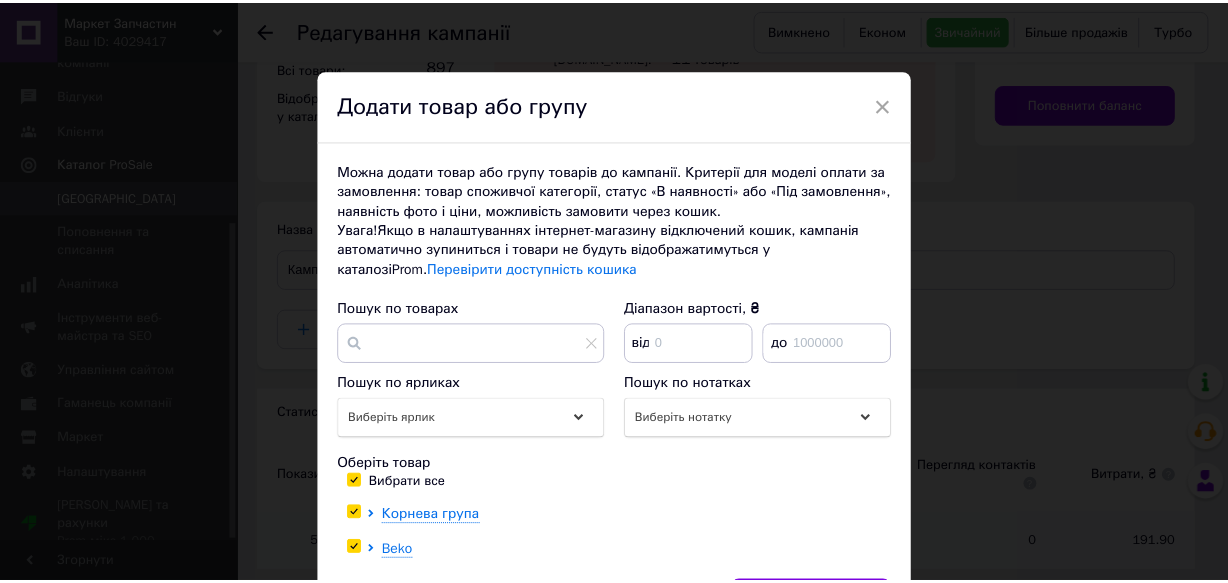 scroll, scrollTop: 128, scrollLeft: 0, axis: vertical 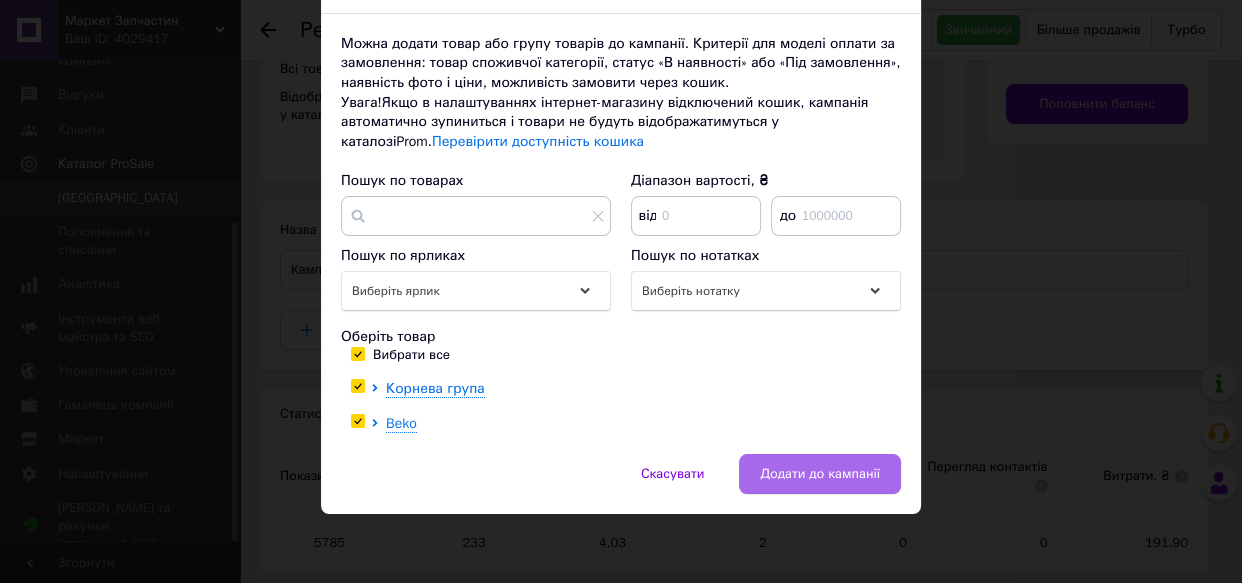 click on "Додати до кампанії" at bounding box center (820, 474) 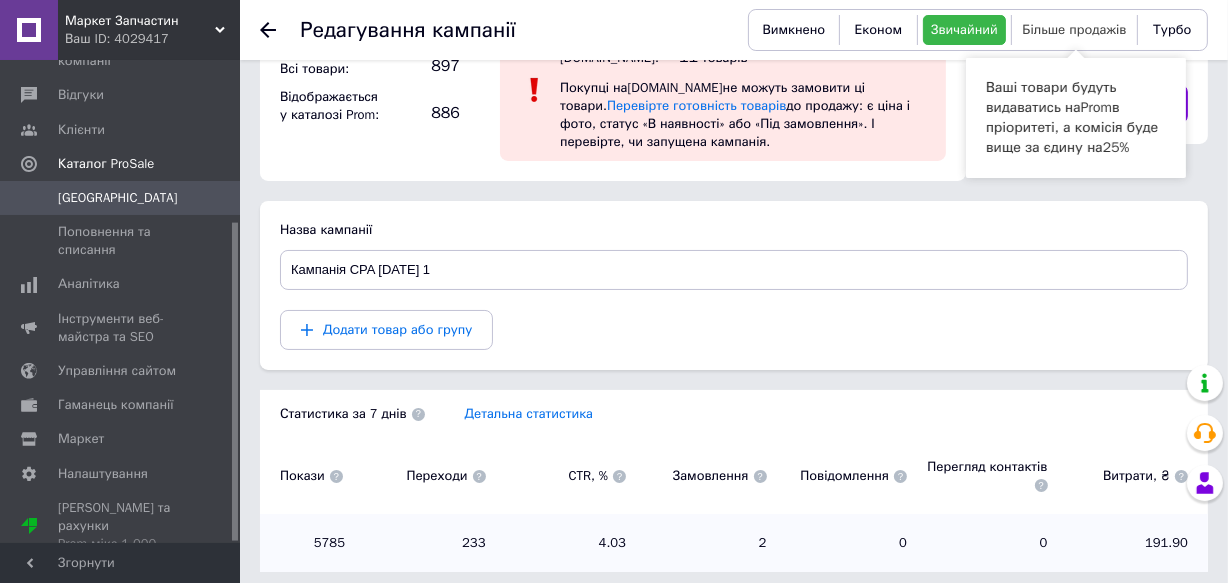 click on "Більше продажів" at bounding box center (1075, 29) 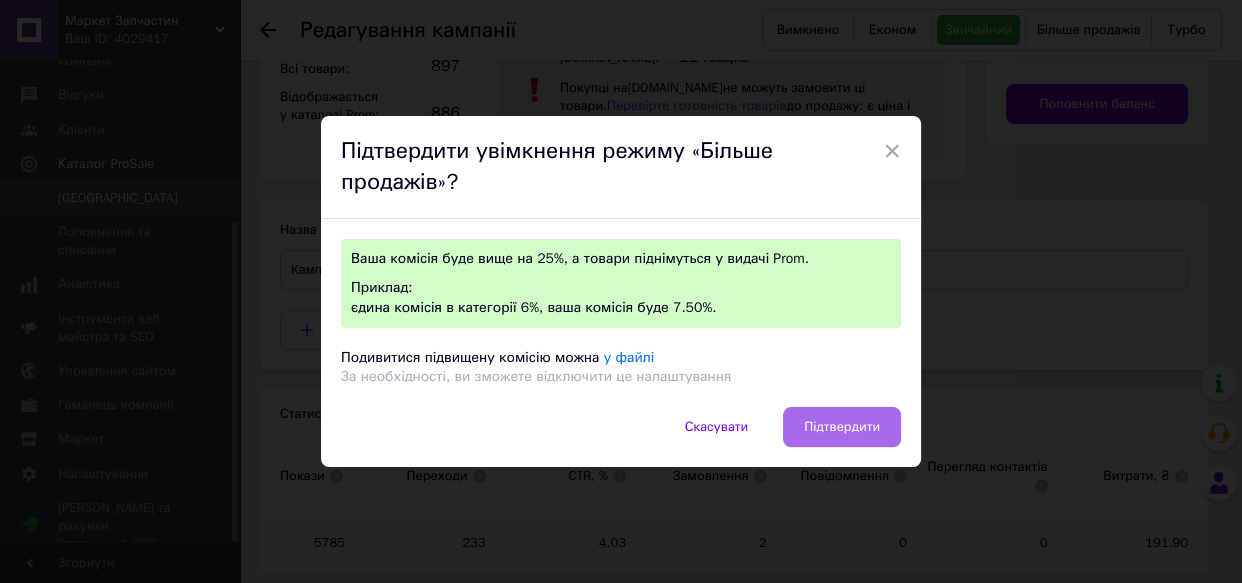 click on "Підтвердити" at bounding box center (842, 427) 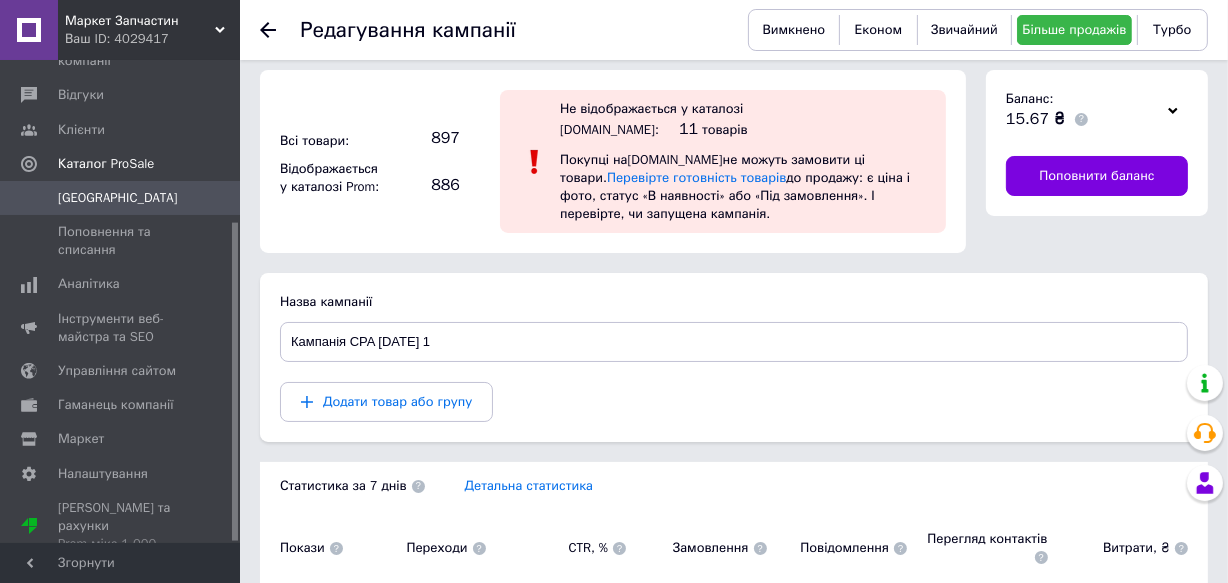 scroll, scrollTop: 0, scrollLeft: 0, axis: both 